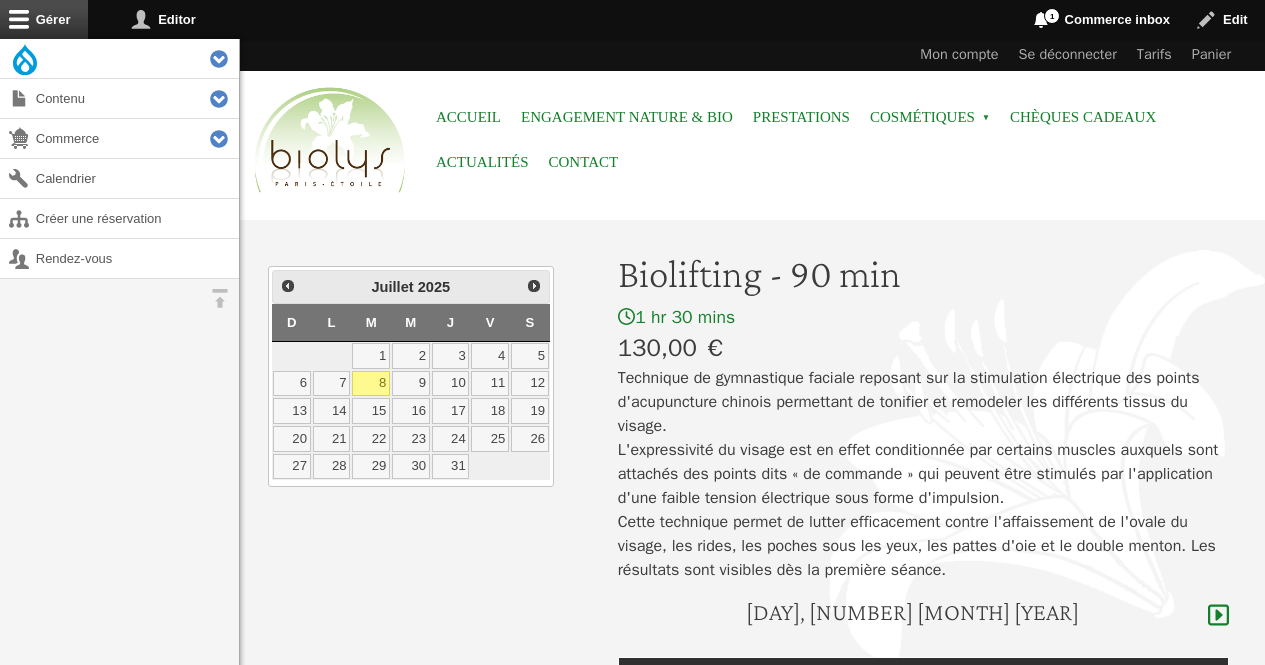 scroll, scrollTop: 0, scrollLeft: 0, axis: both 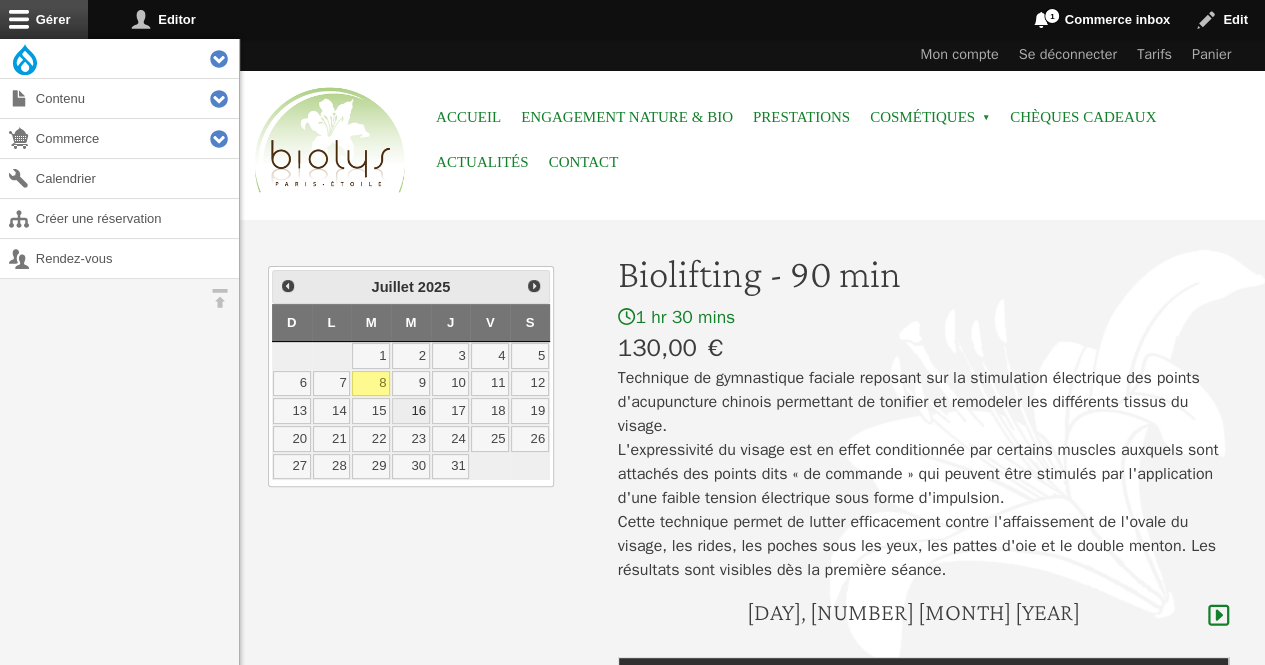 click on "16" at bounding box center (411, 411) 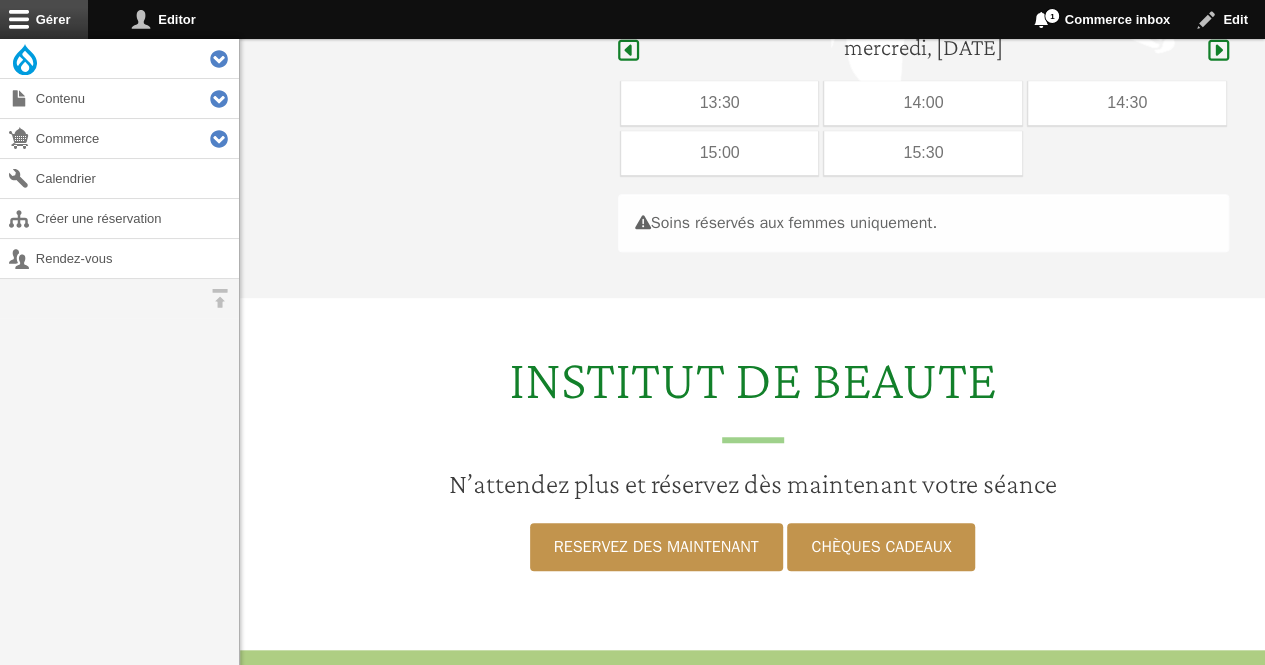 scroll, scrollTop: 597, scrollLeft: 0, axis: vertical 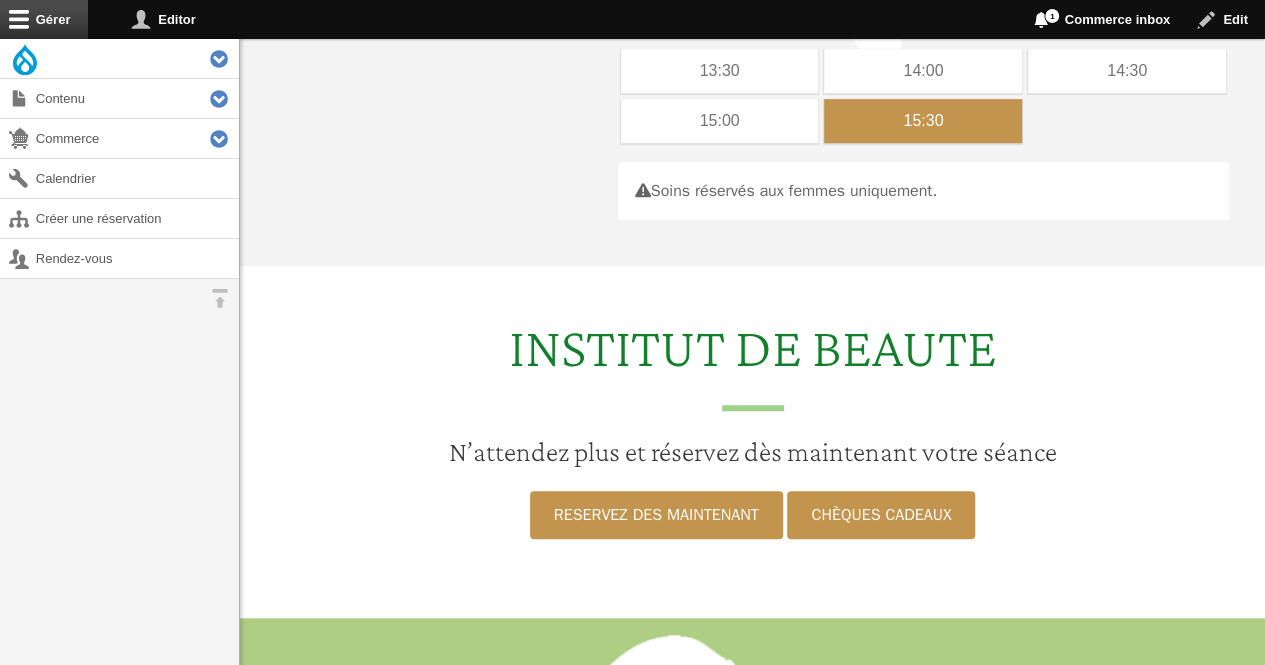 click on "15:30" at bounding box center [923, 121] 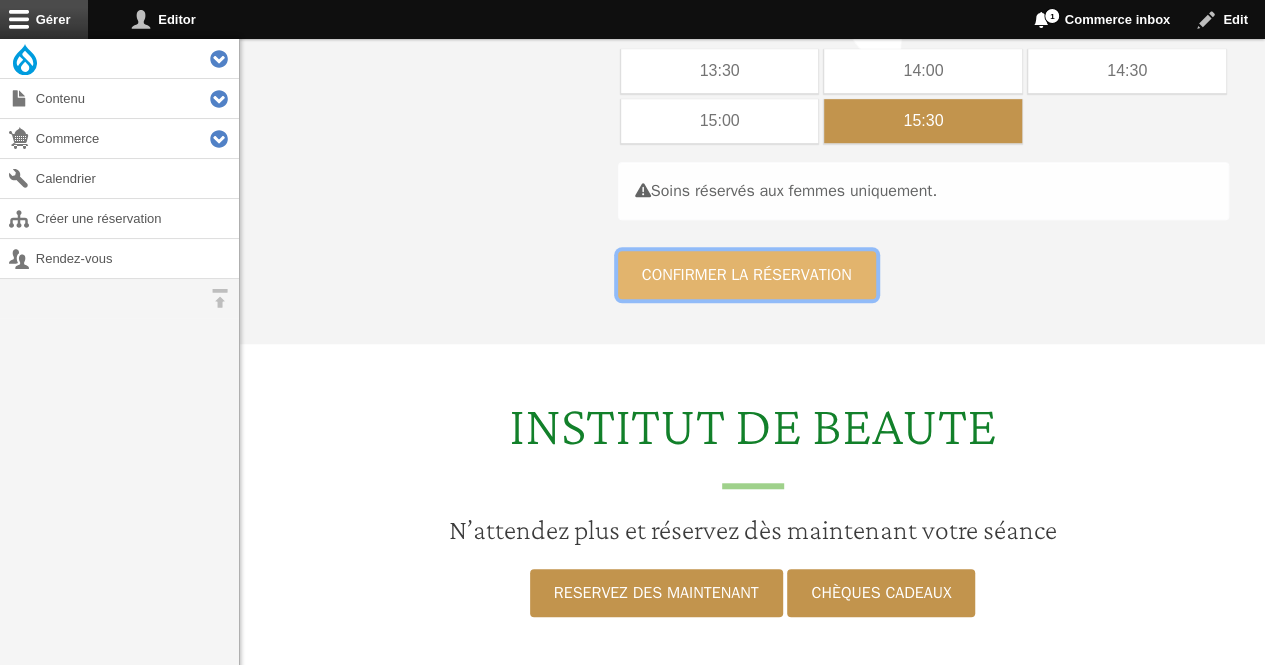 click on "Confirmer la réservation" at bounding box center (747, 275) 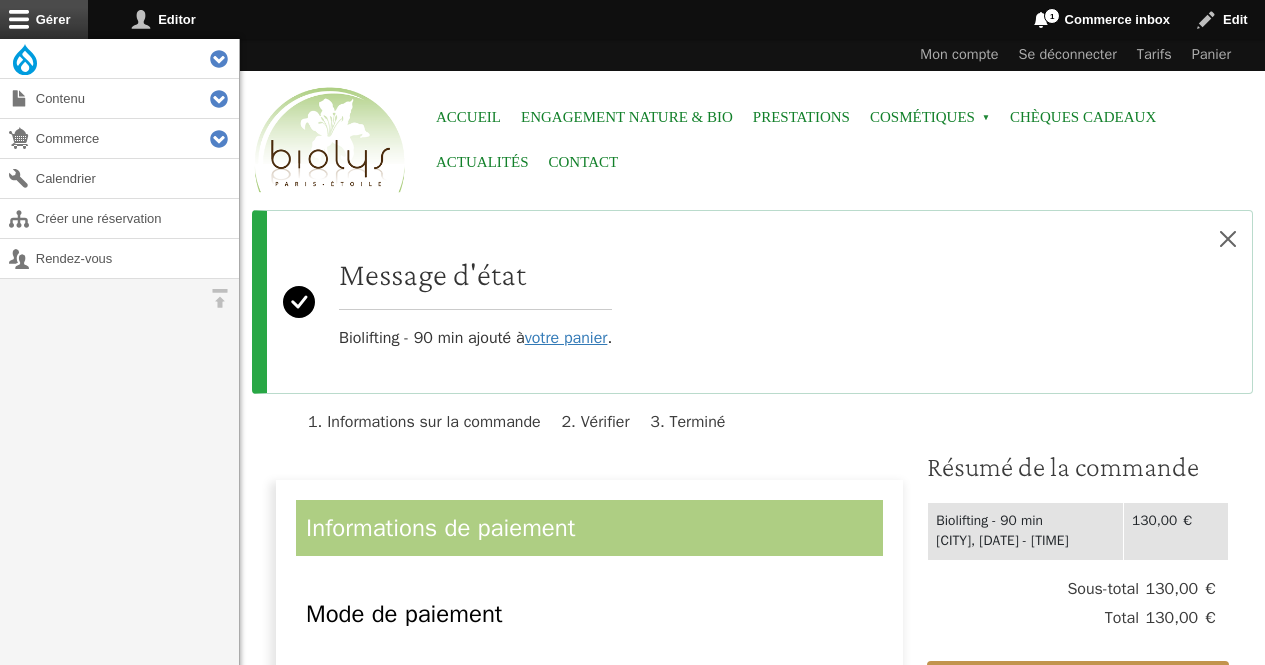 scroll, scrollTop: 0, scrollLeft: 0, axis: both 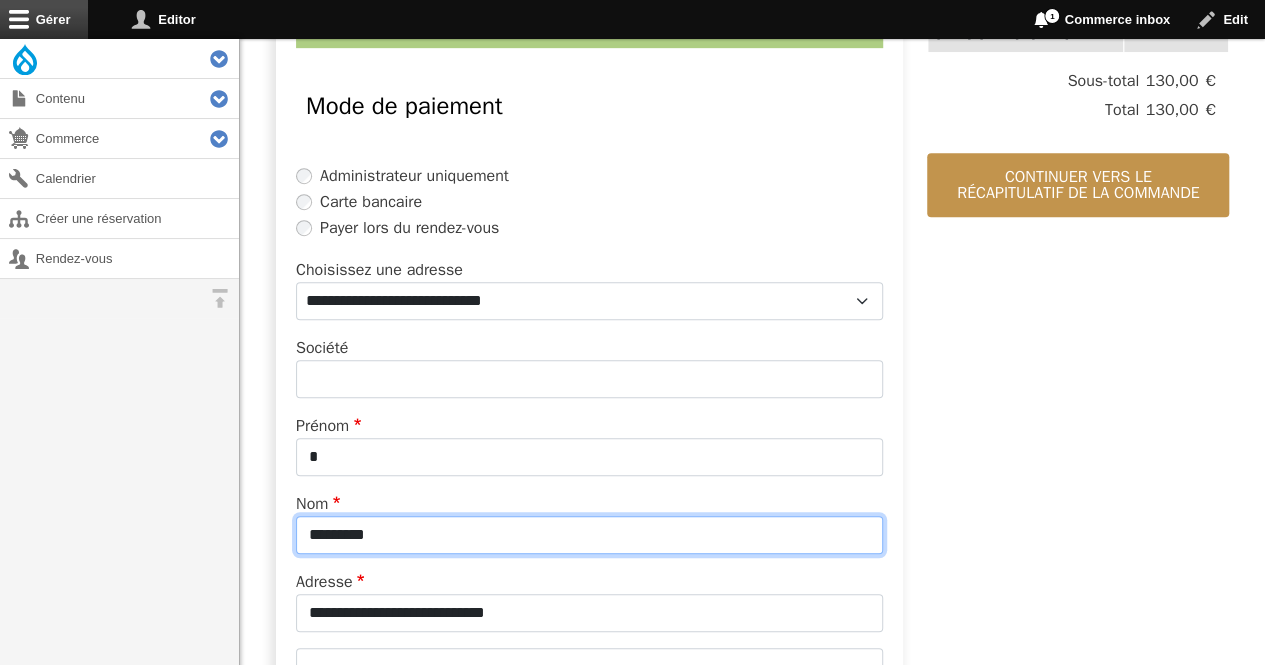 click on "*********" at bounding box center (589, 535) 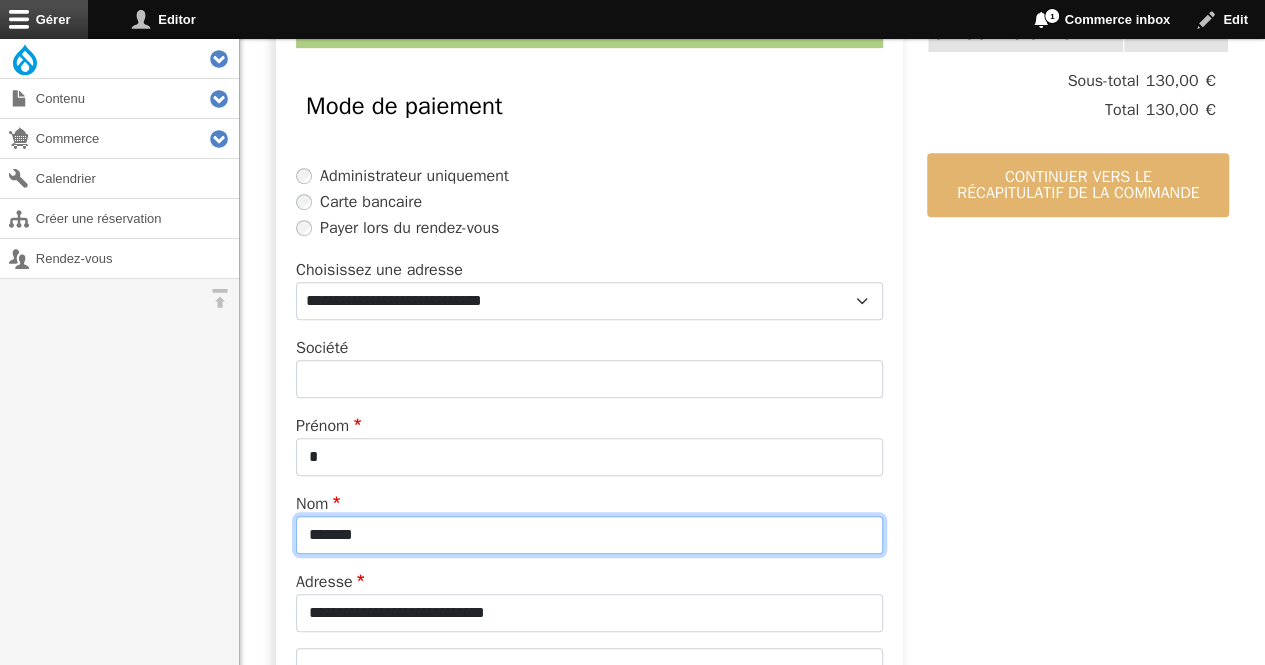 type on "*******" 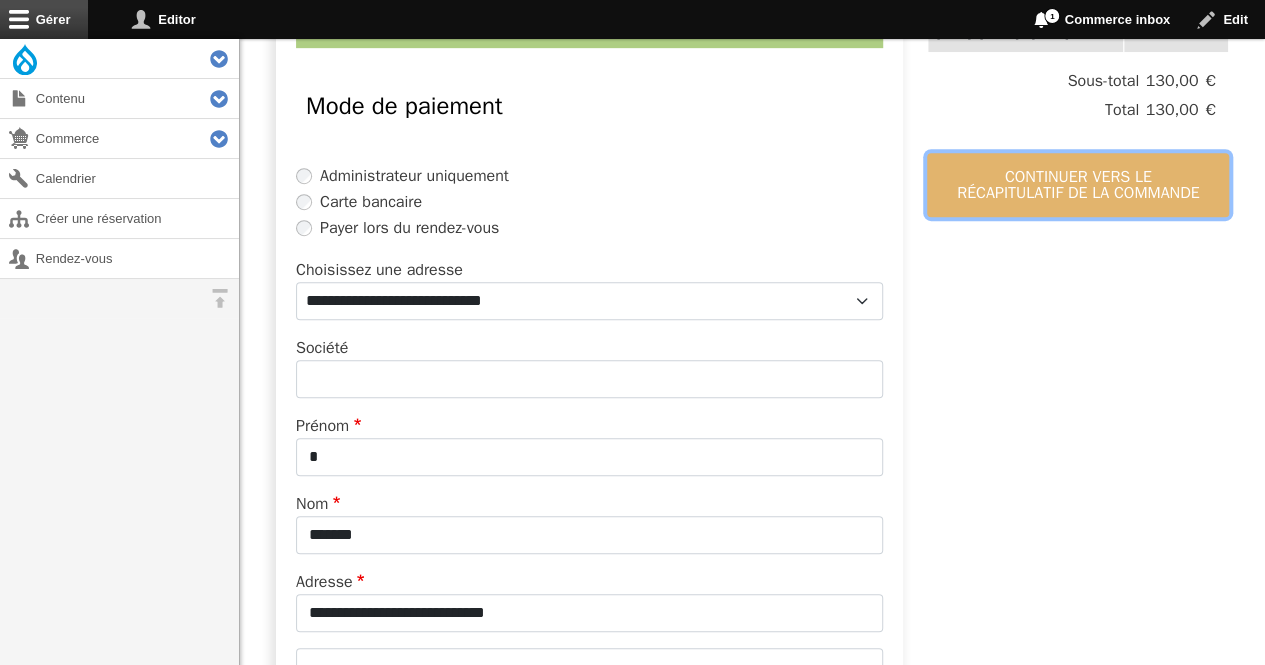 click on "Continuer vers le récapitulatif de la commande" at bounding box center (1078, 185) 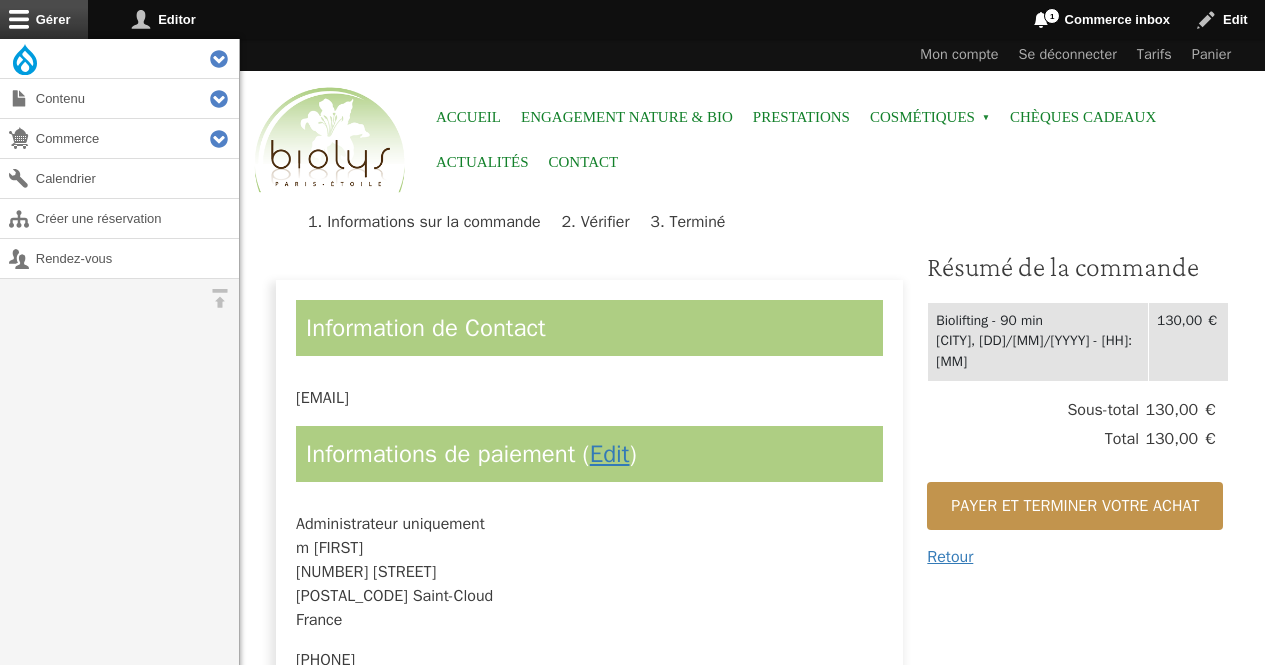 scroll, scrollTop: 0, scrollLeft: 0, axis: both 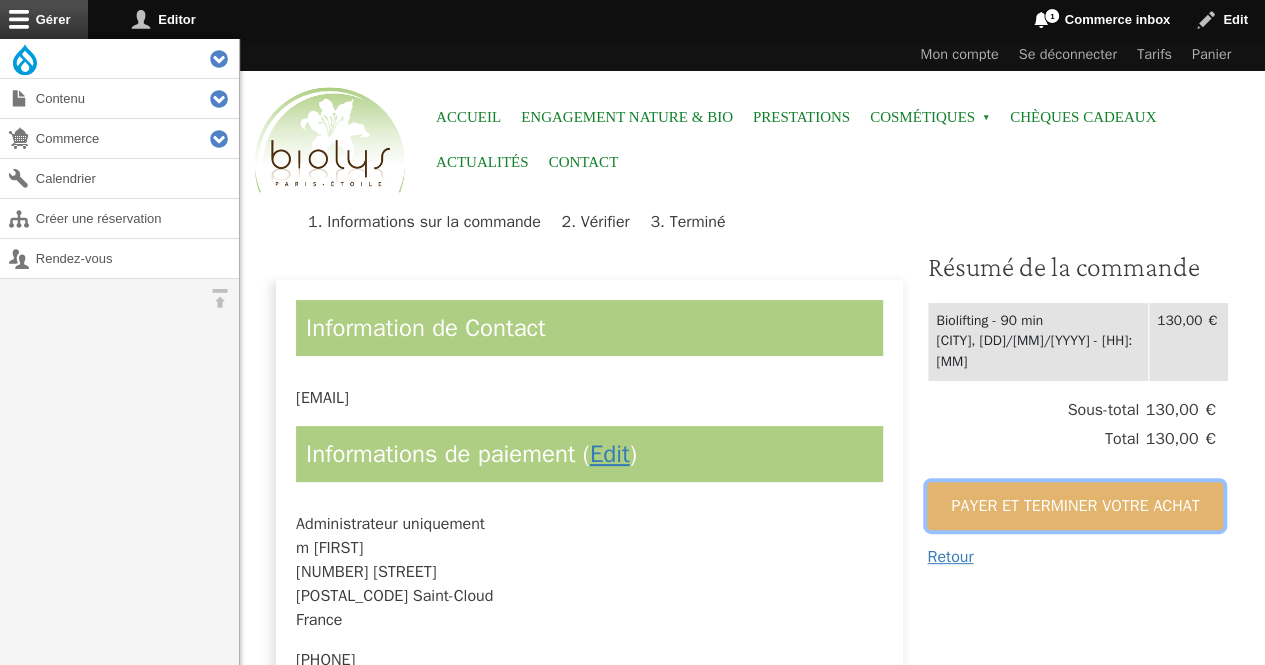 click on "Payer et terminer votre achat" at bounding box center (1075, 506) 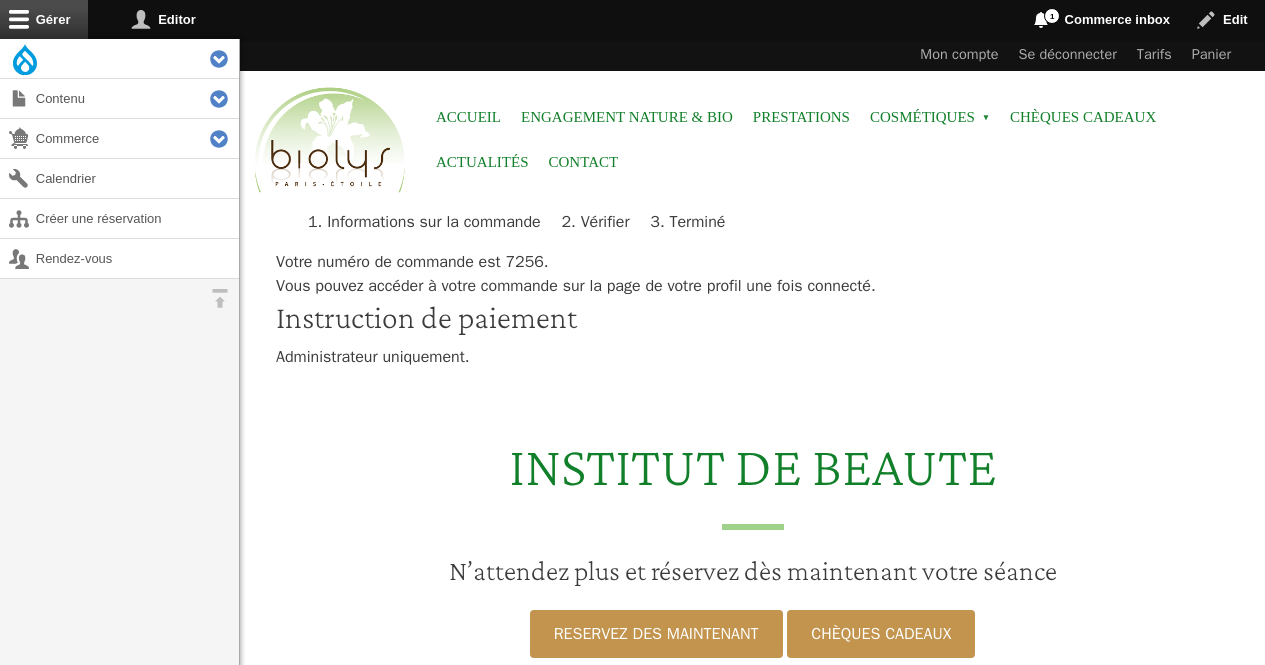 scroll, scrollTop: 0, scrollLeft: 0, axis: both 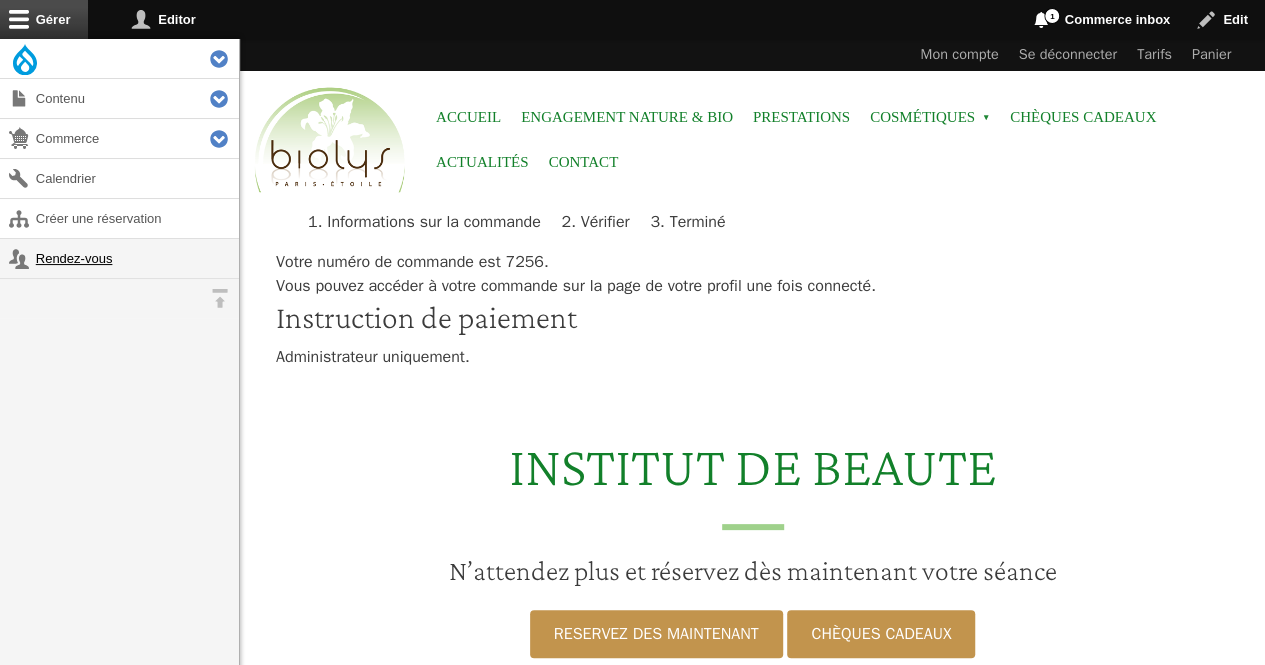 click on "Rendez-vous" at bounding box center [119, 258] 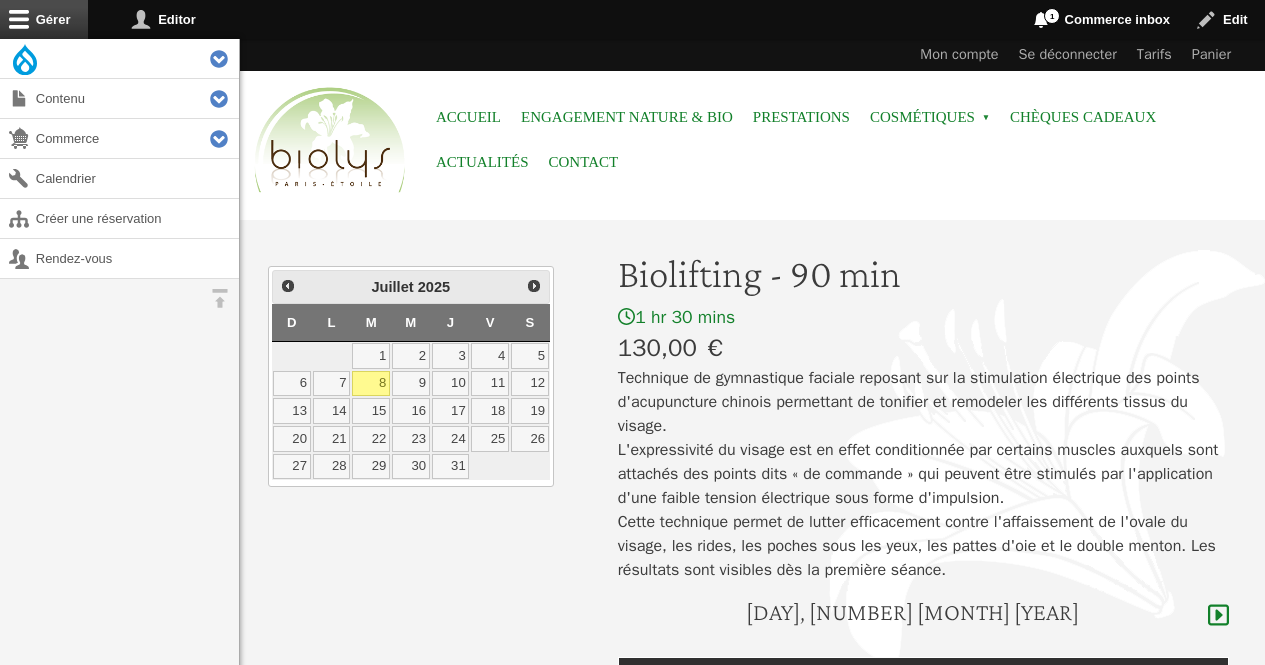 scroll, scrollTop: 0, scrollLeft: 0, axis: both 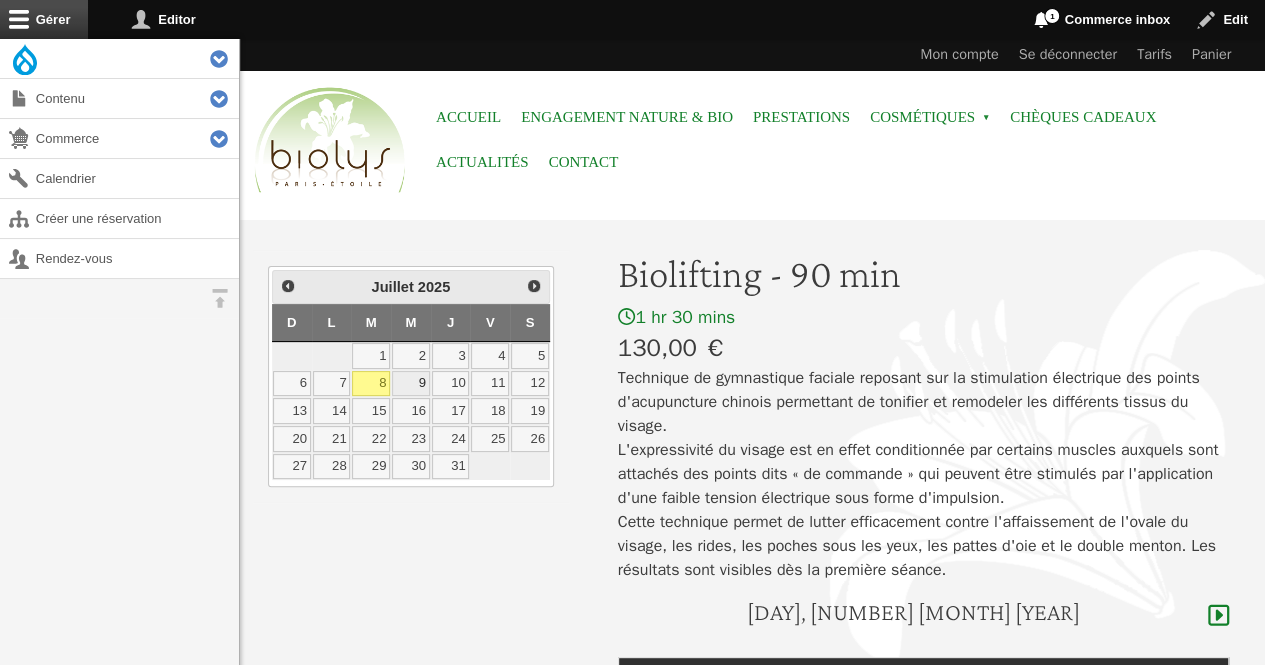 click on "9" at bounding box center [411, 384] 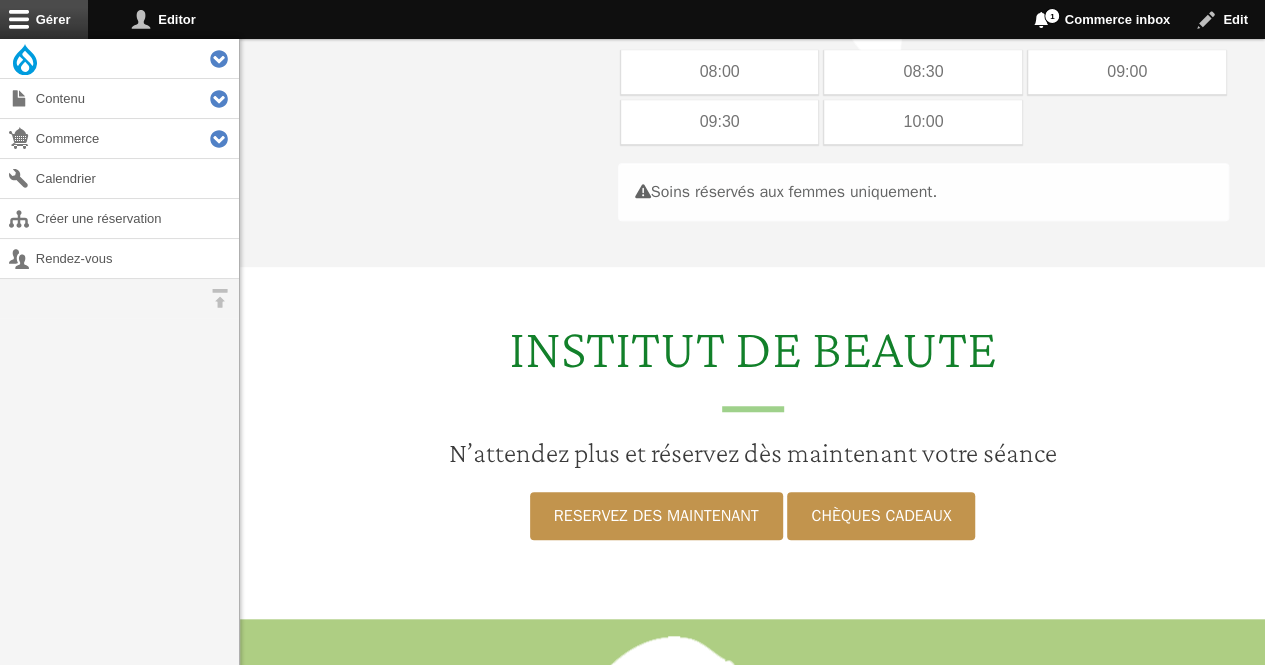 scroll, scrollTop: 597, scrollLeft: 0, axis: vertical 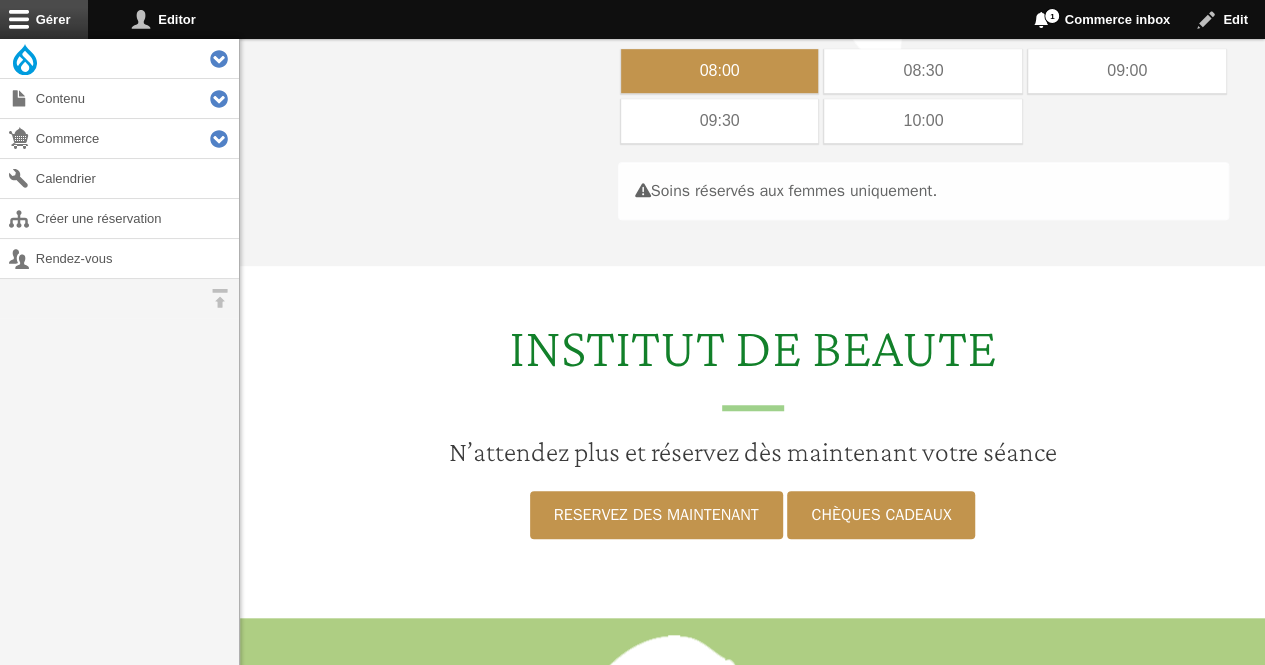 click on "08:00" at bounding box center (720, 71) 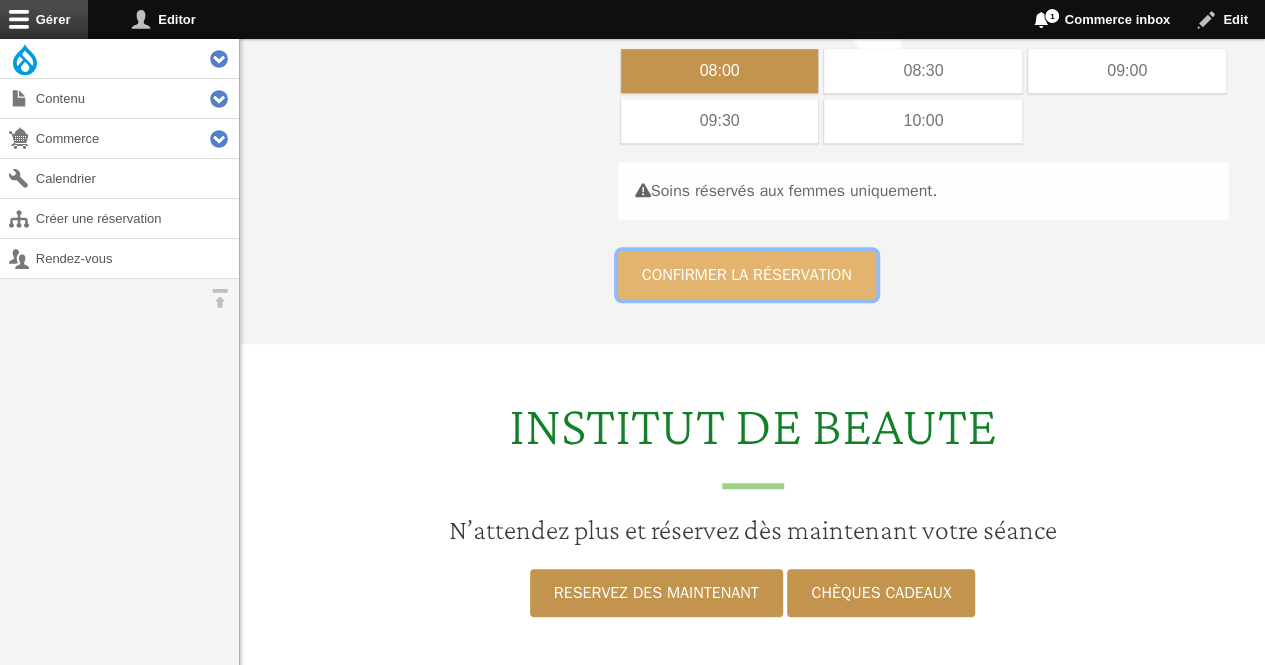 click on "Confirmer la réservation" at bounding box center (747, 275) 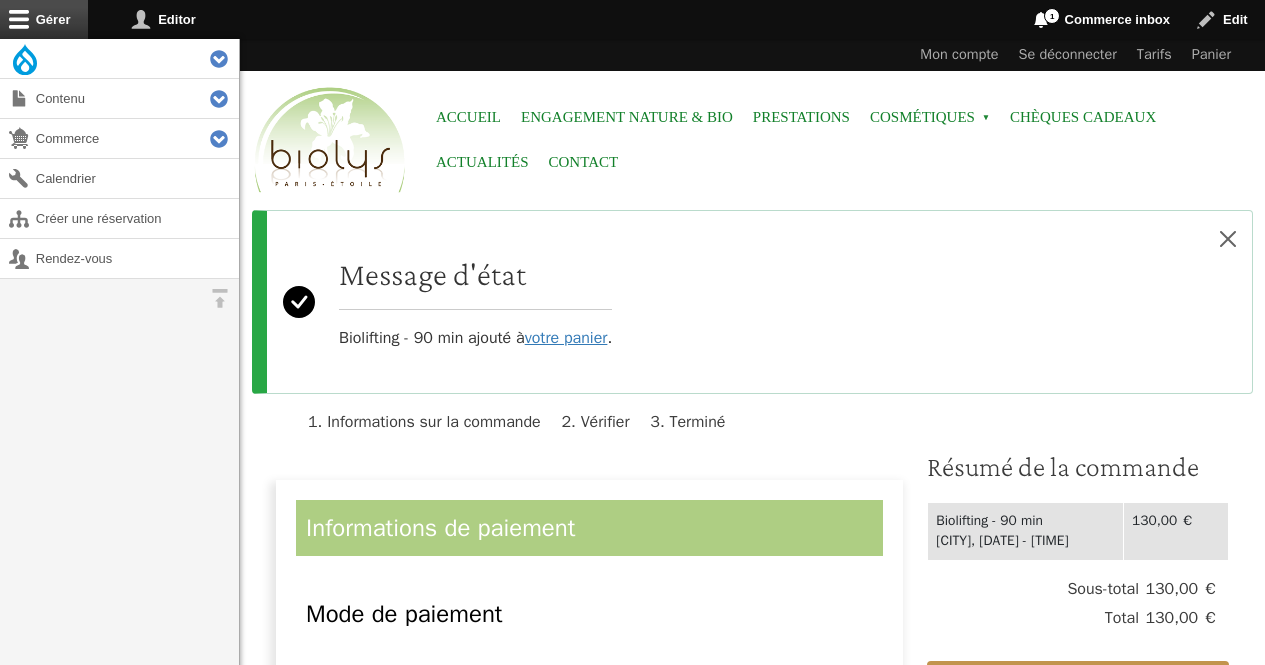 scroll, scrollTop: 0, scrollLeft: 0, axis: both 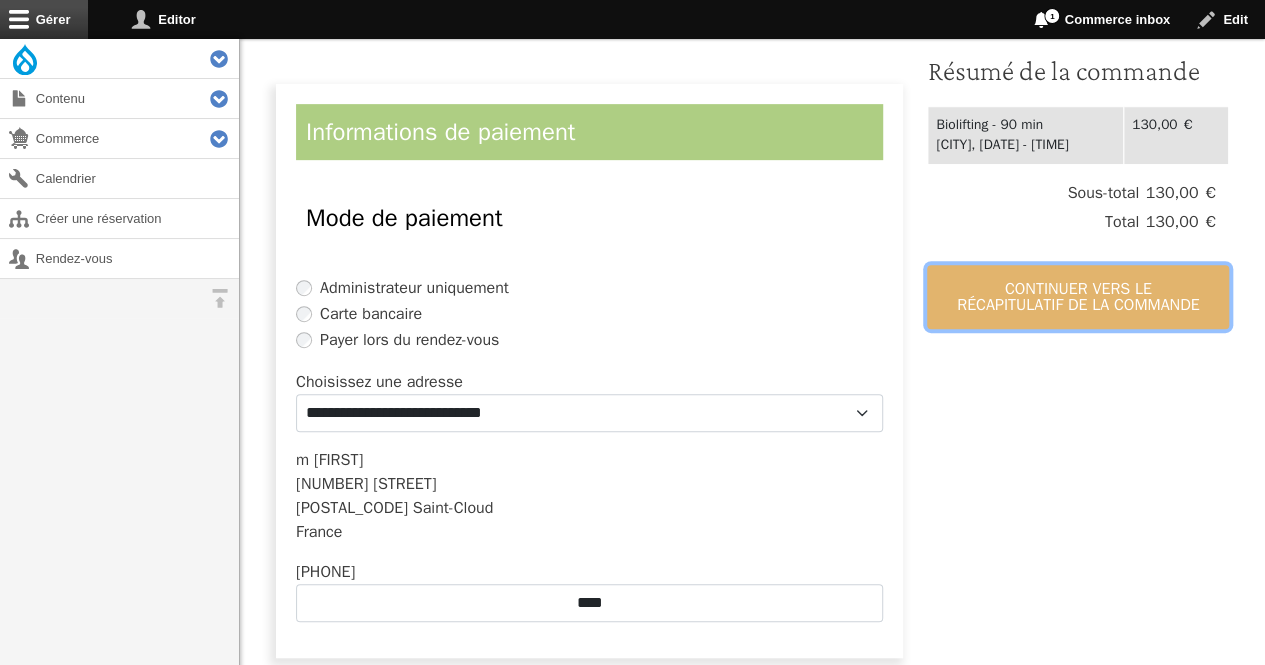 click on "Continuer vers le récapitulatif de la commande" at bounding box center (1078, 297) 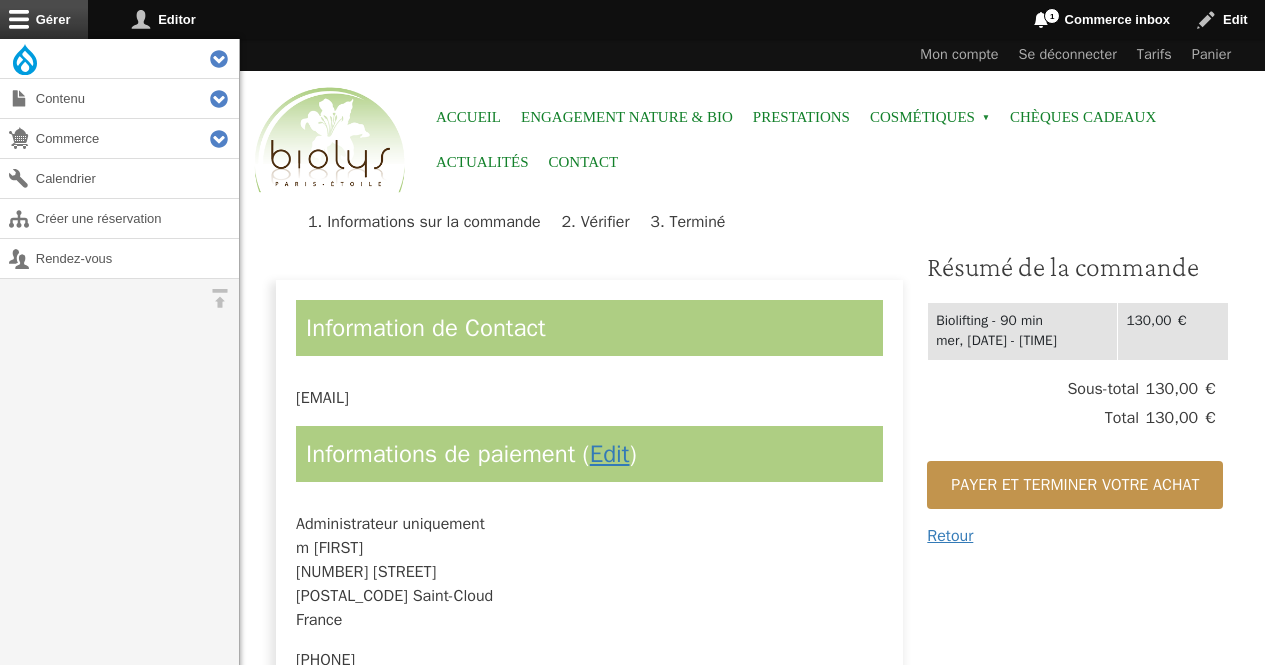 scroll, scrollTop: 0, scrollLeft: 0, axis: both 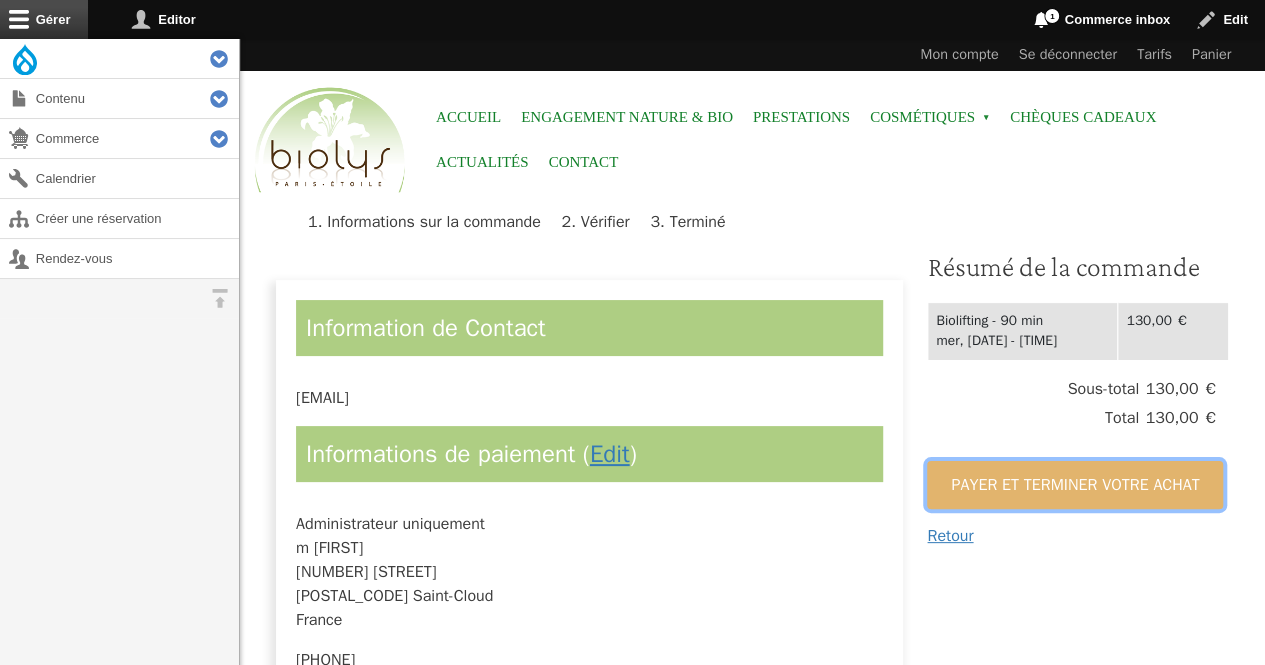 click on "Payer et terminer votre achat" at bounding box center (1075, 485) 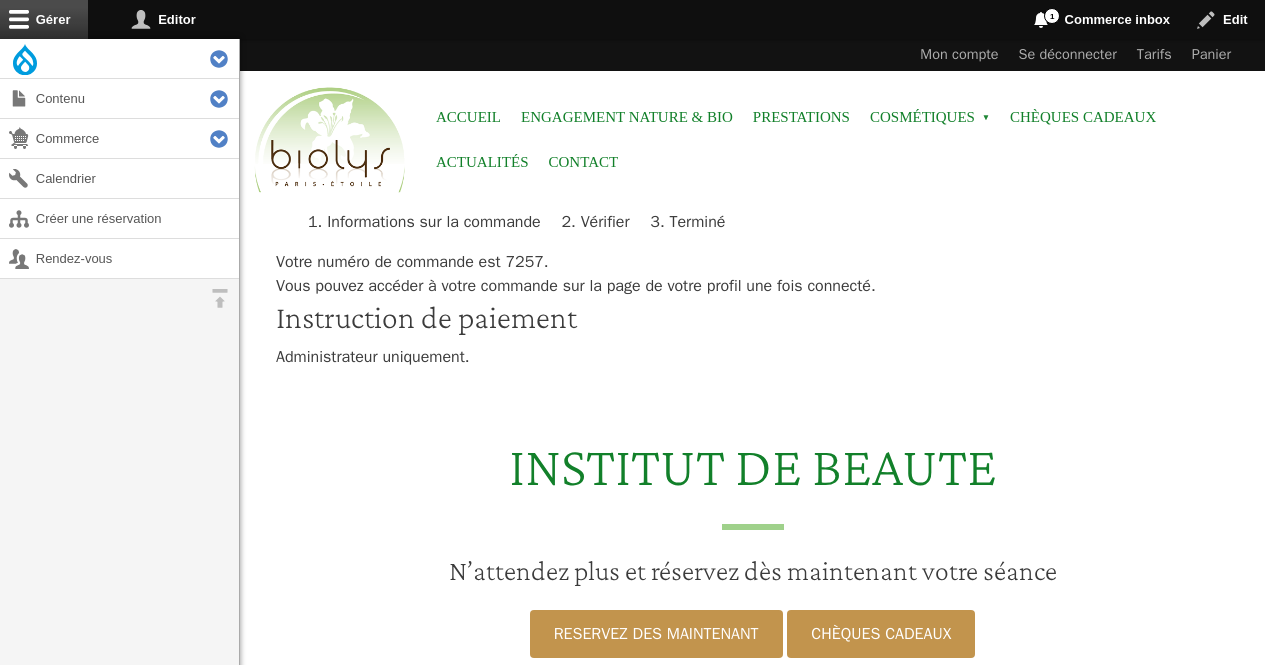 scroll, scrollTop: 0, scrollLeft: 0, axis: both 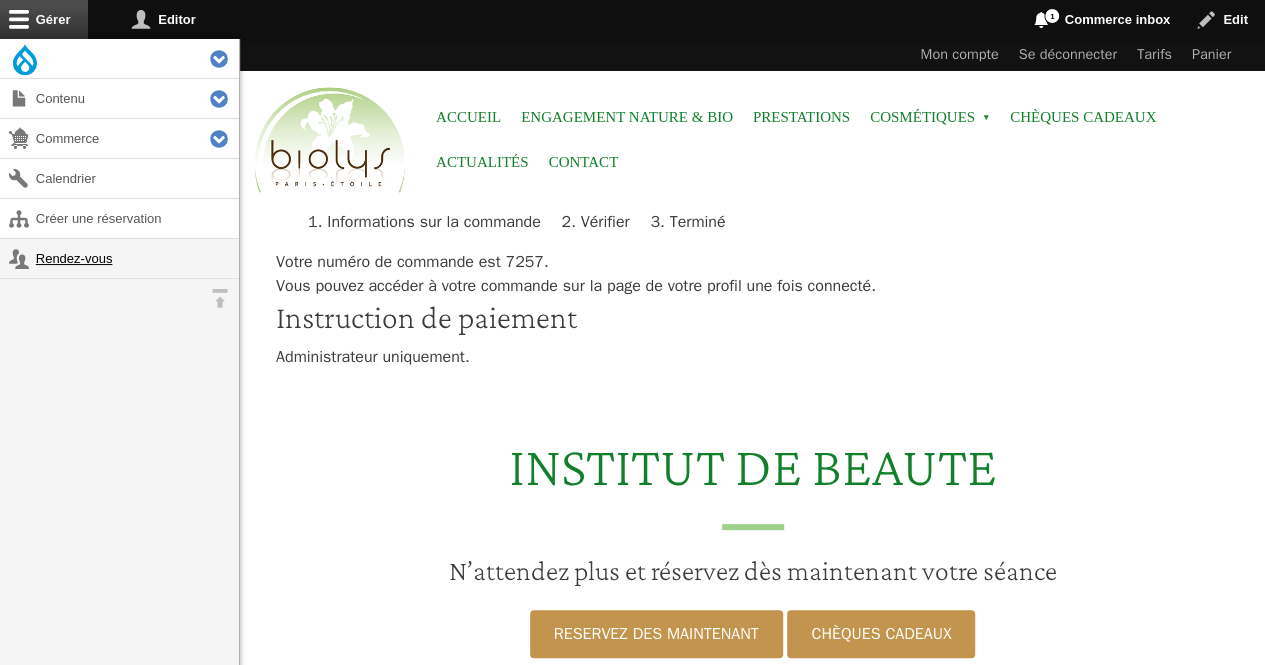 click on "Rendez-vous" at bounding box center [119, 258] 